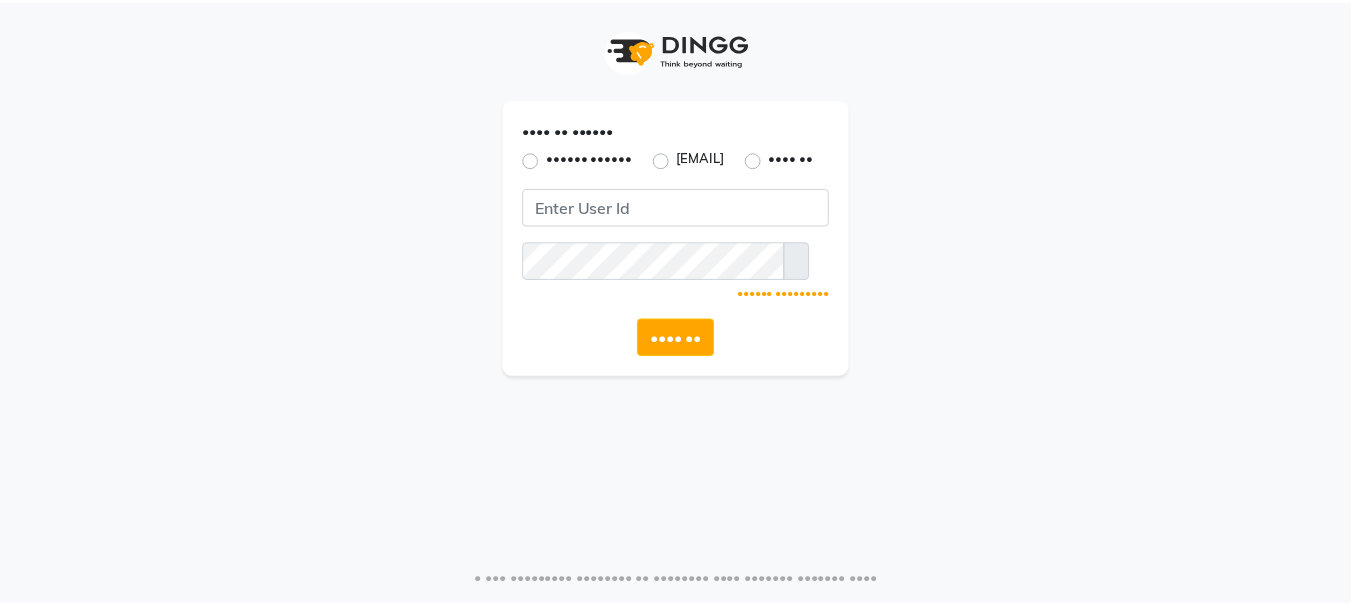 scroll, scrollTop: 0, scrollLeft: 0, axis: both 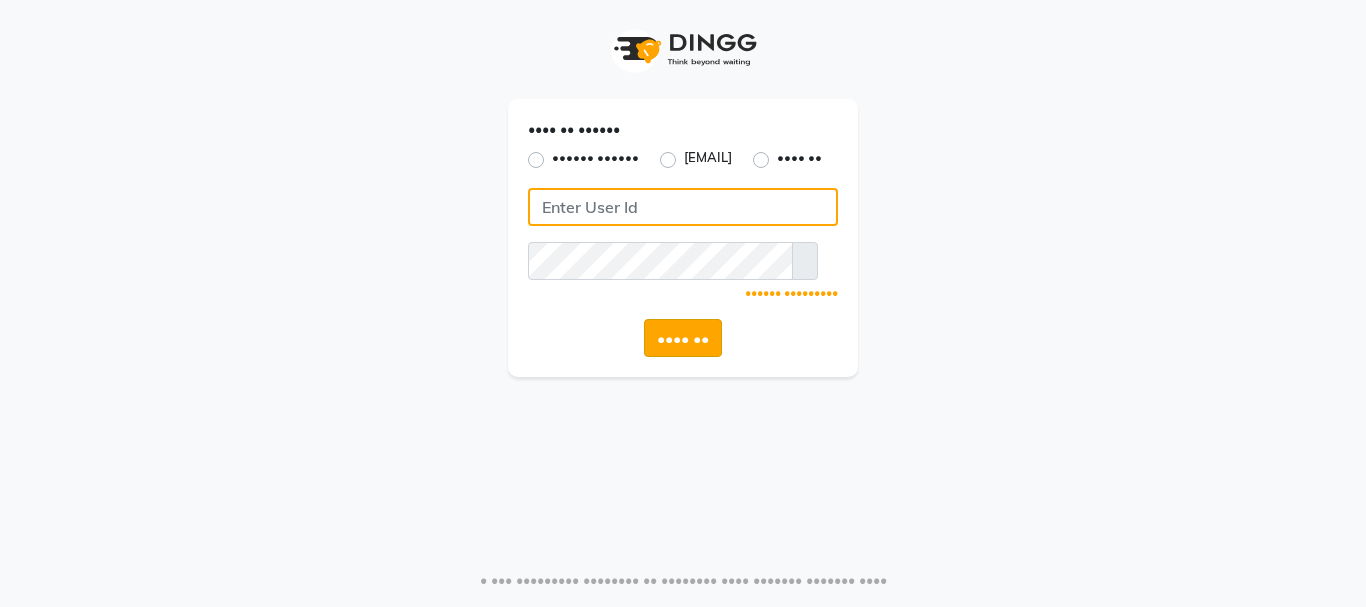 type on "•••••••" 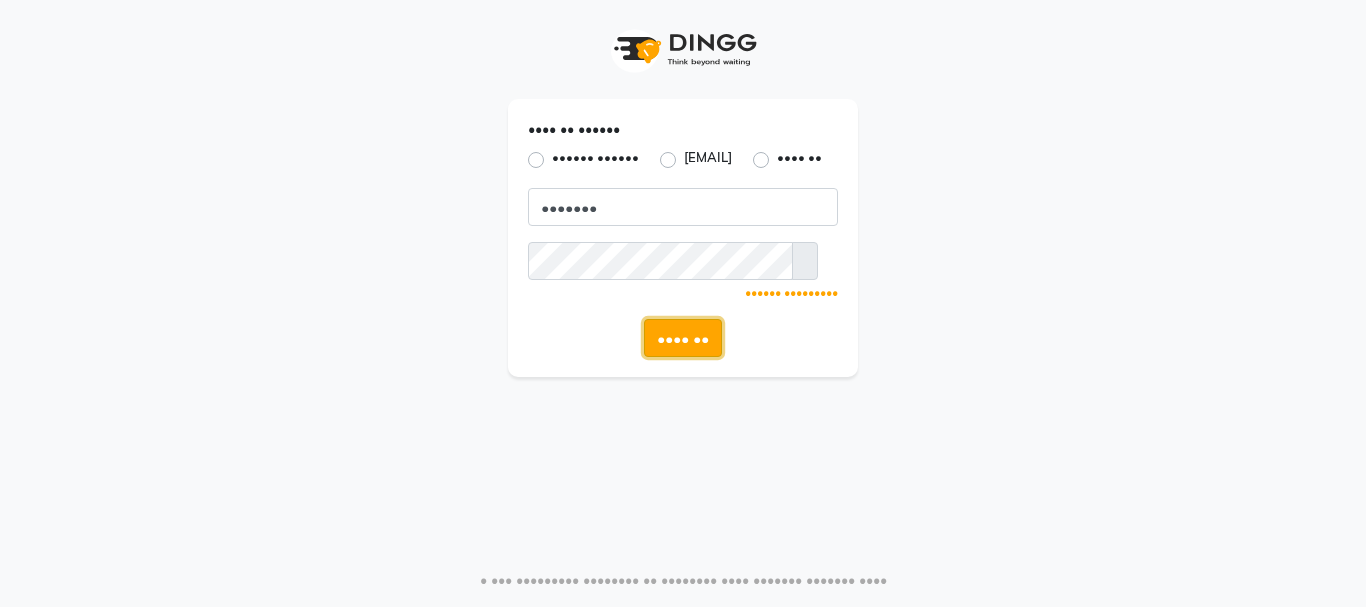 click on "•••• ••" at bounding box center (683, 338) 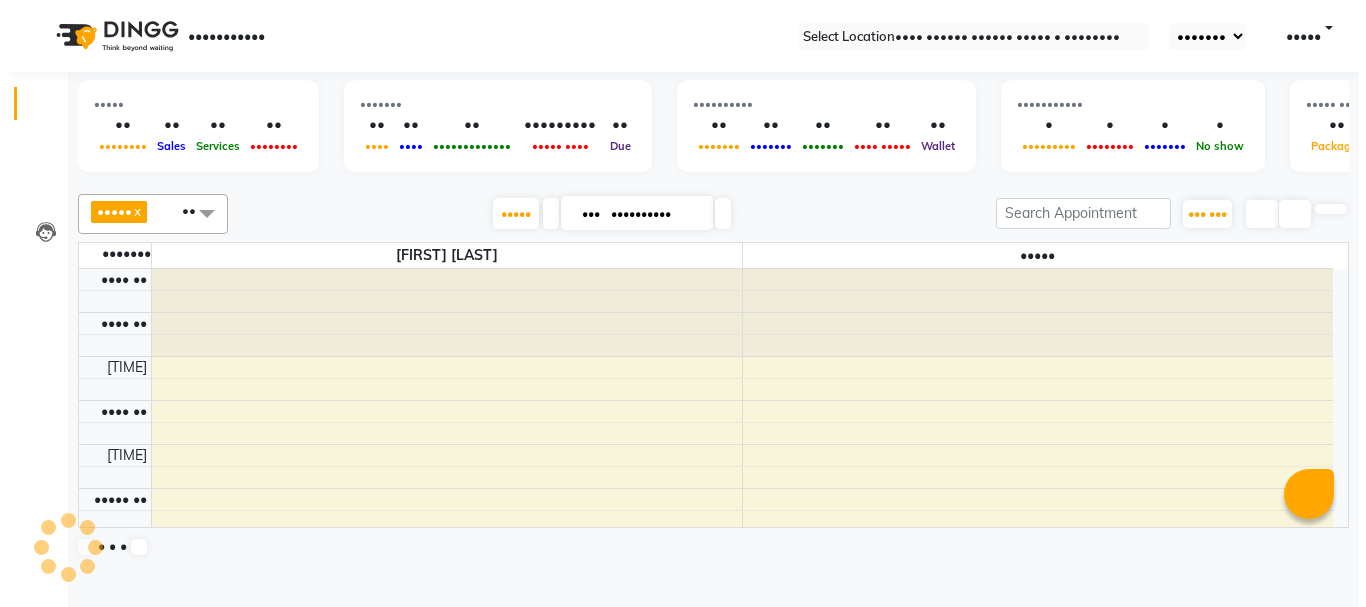 scroll, scrollTop: 705, scrollLeft: 0, axis: vertical 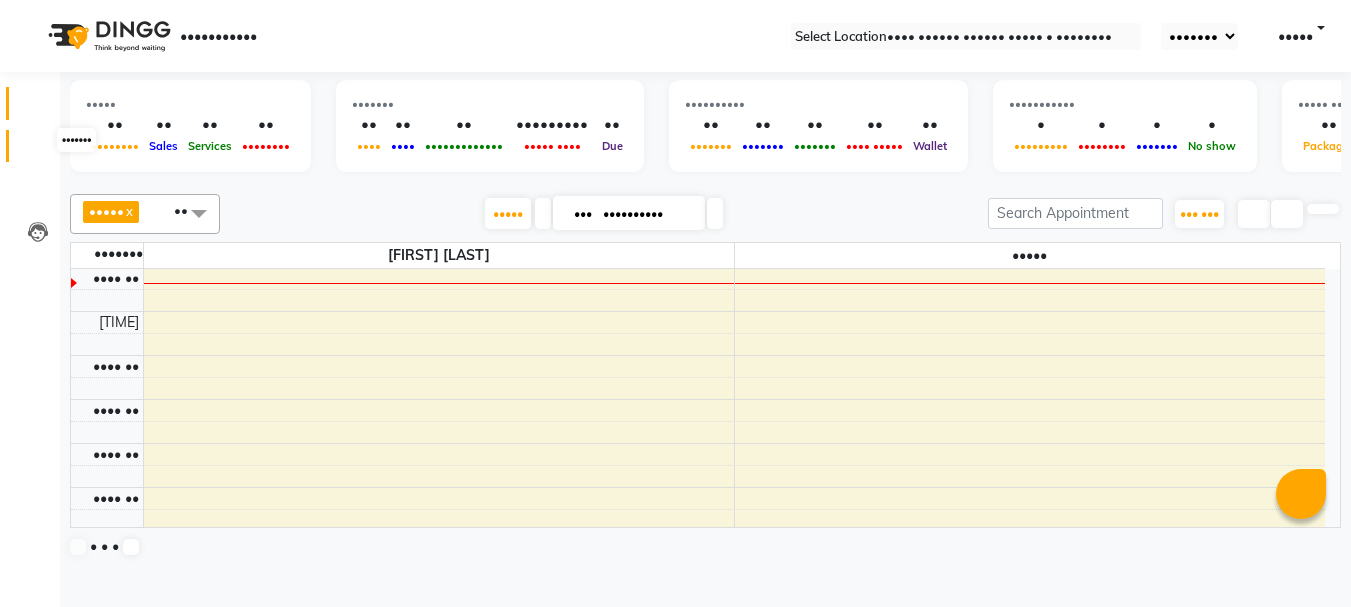 click at bounding box center (38, 151) 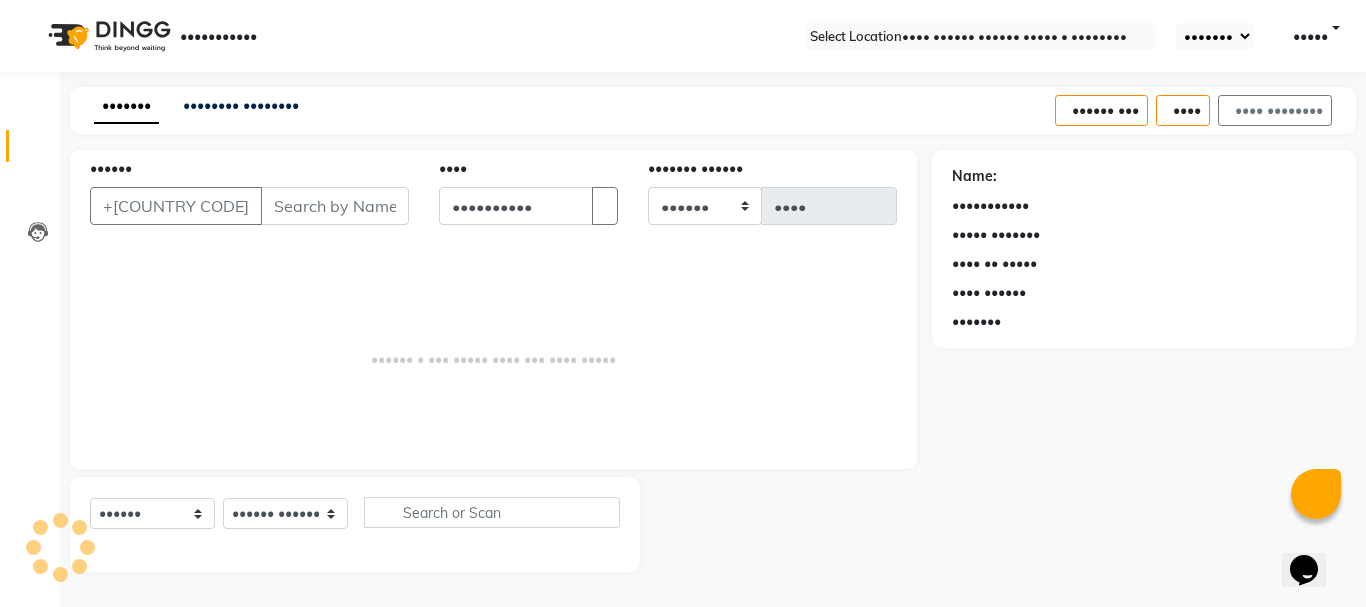 scroll, scrollTop: 0, scrollLeft: 0, axis: both 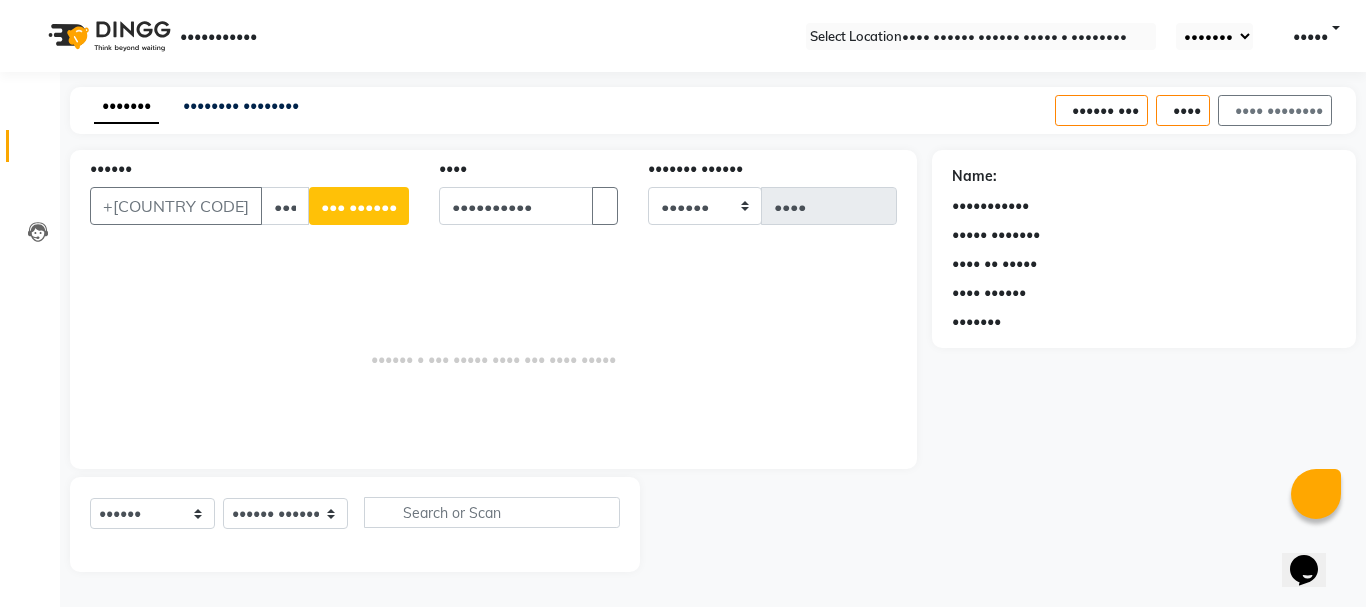 type on "••••••••••" 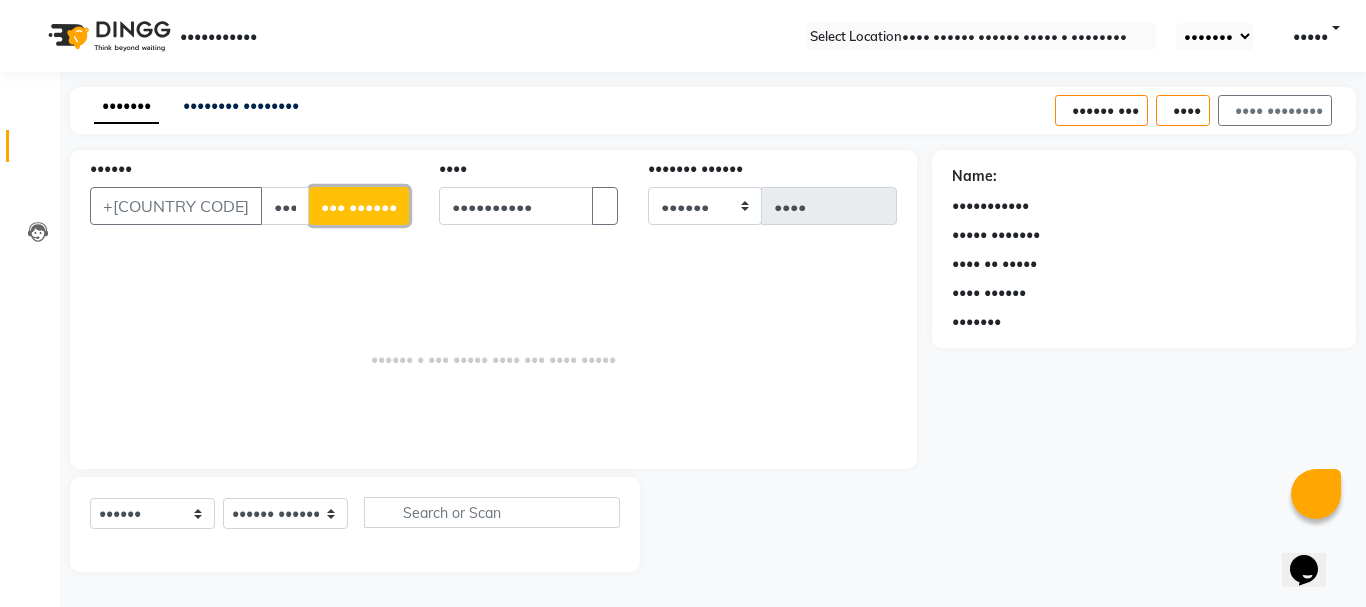 click on "••• ••••••" at bounding box center [359, 206] 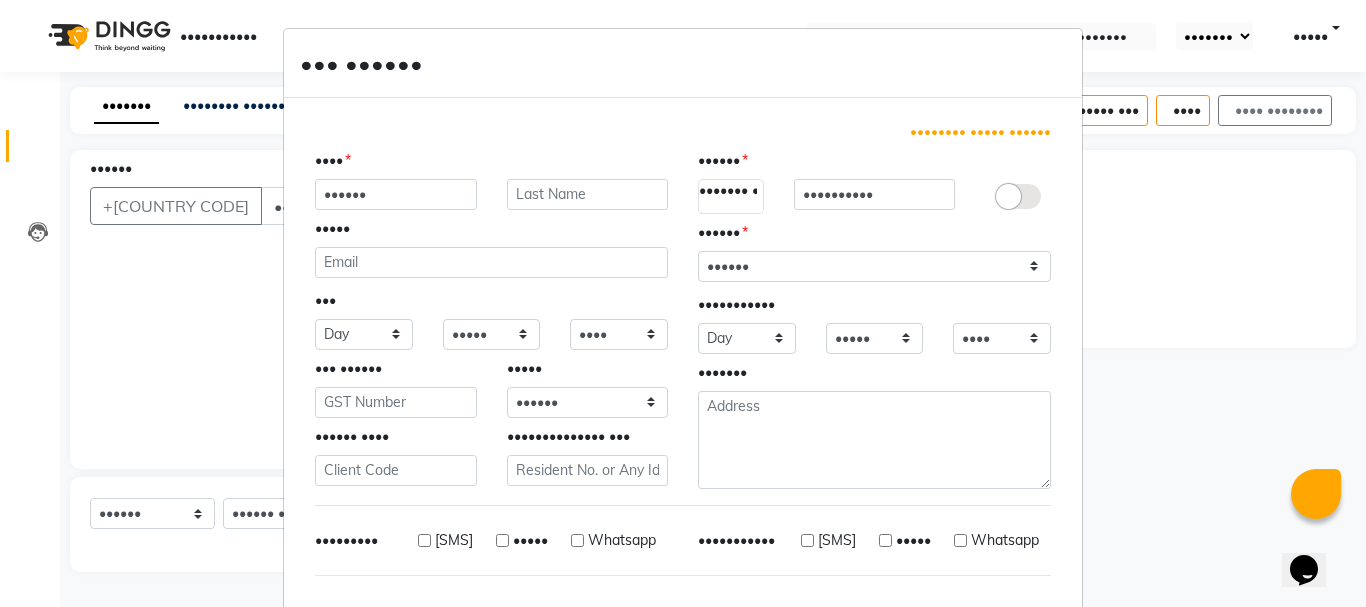 type on "••••••" 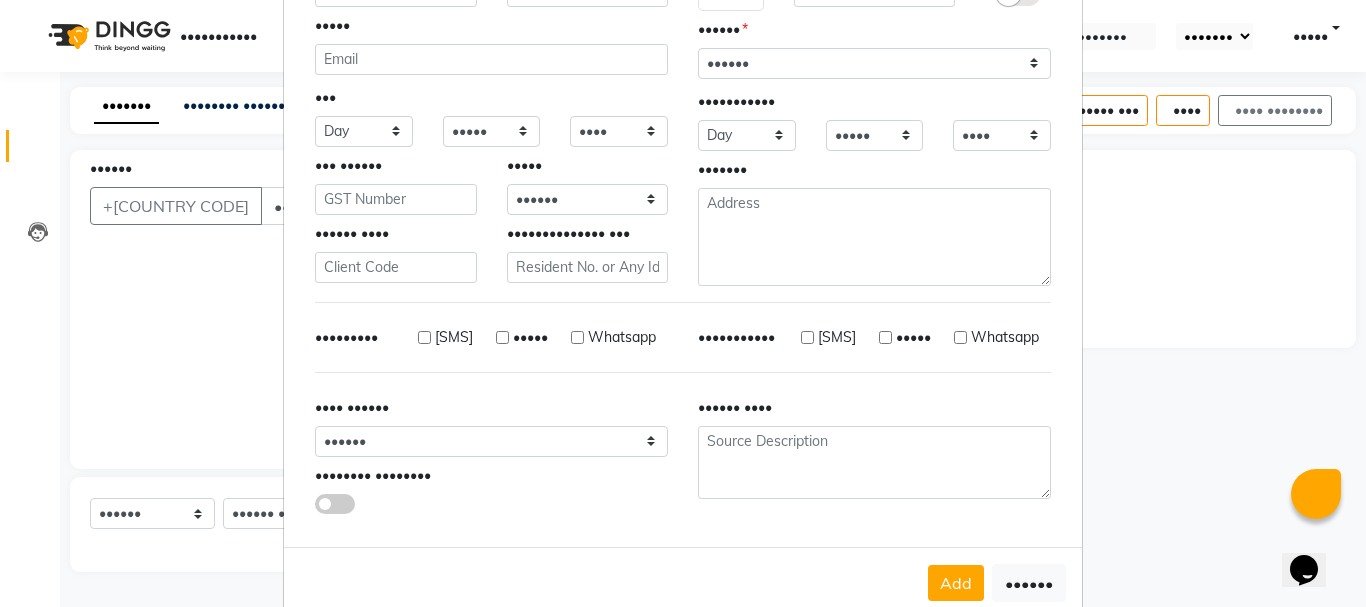 scroll, scrollTop: 242, scrollLeft: 0, axis: vertical 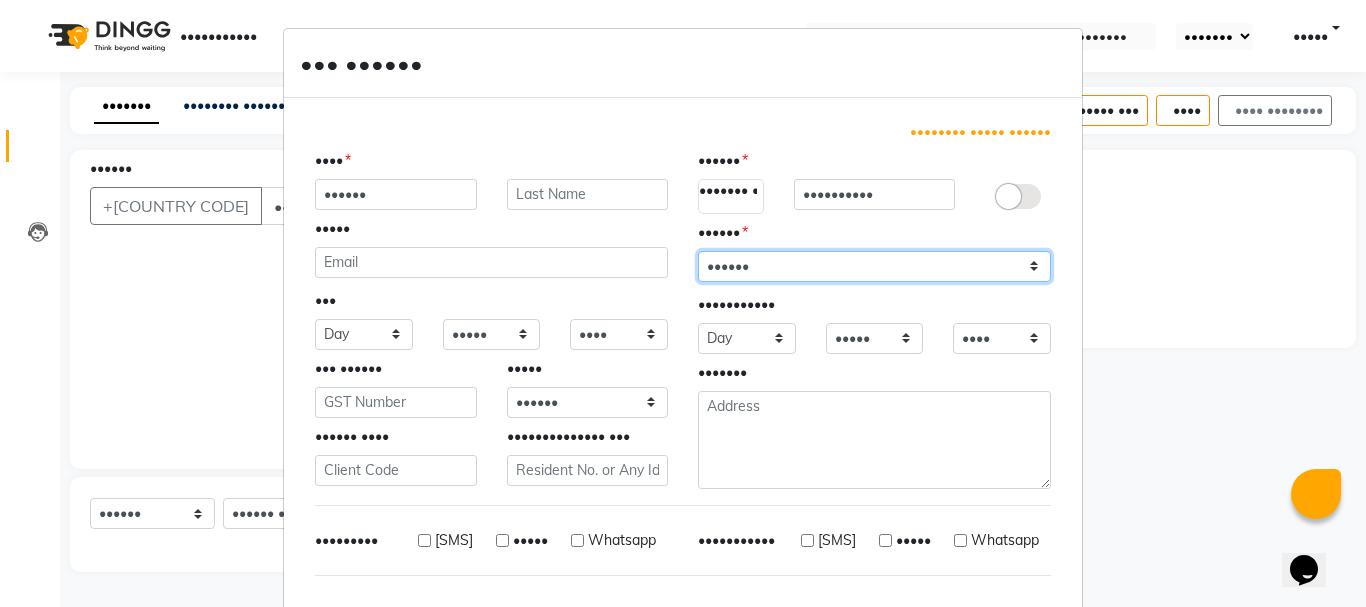 click on "[GENDER]" at bounding box center [874, 266] 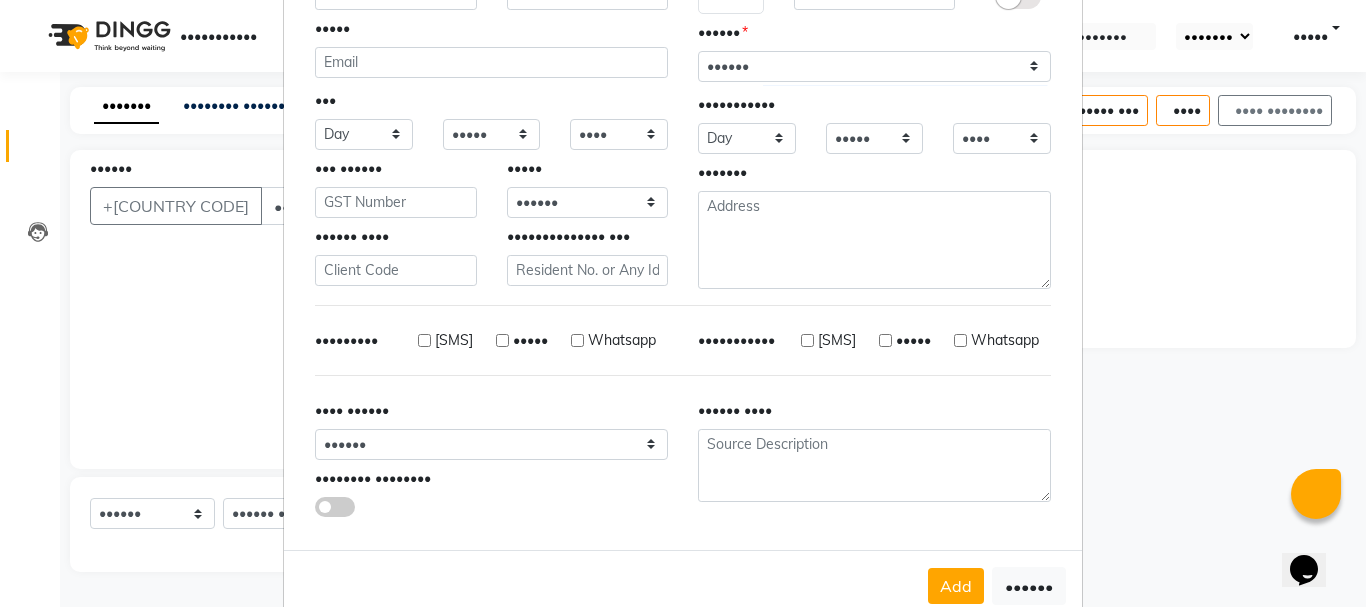 scroll, scrollTop: 242, scrollLeft: 0, axis: vertical 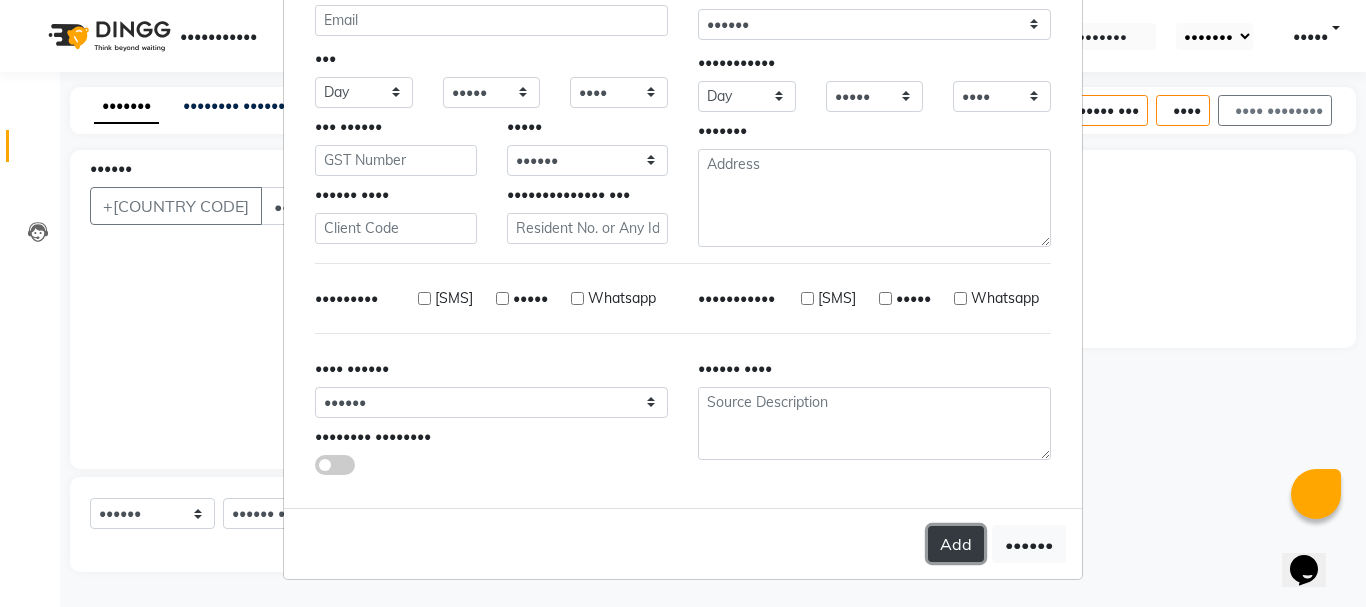 click on "Add" at bounding box center (956, 544) 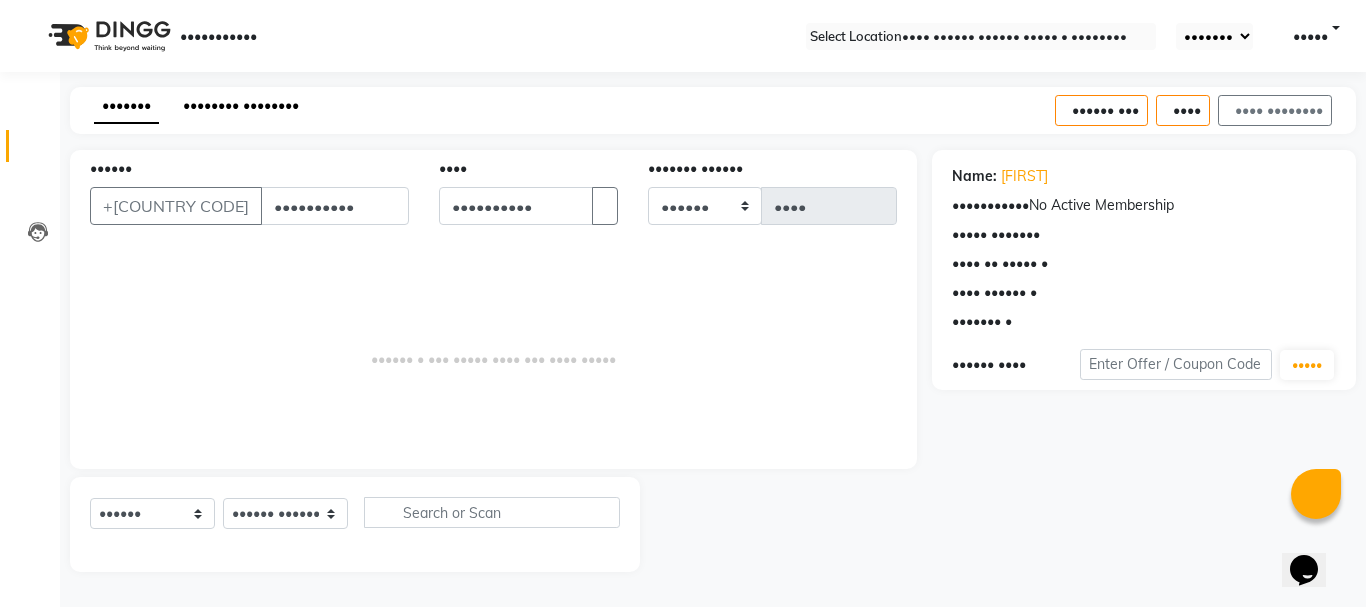 click on "•••••••• ••••••••" at bounding box center [241, 105] 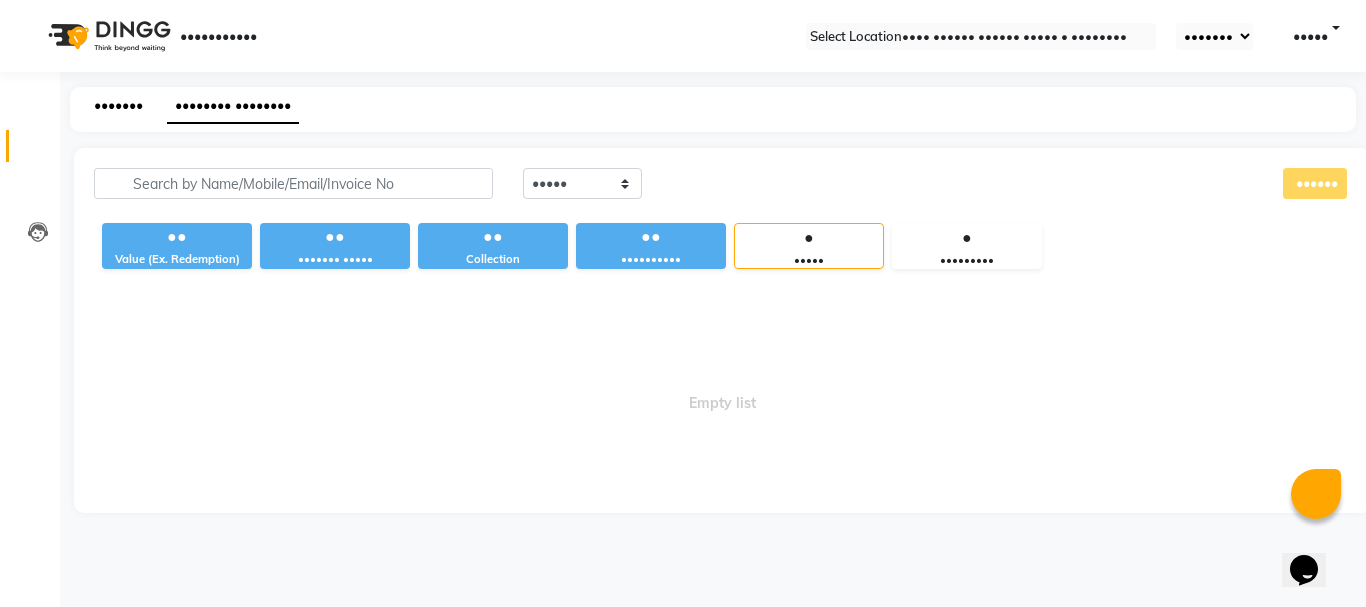 click on "•••••••" at bounding box center (118, 105) 